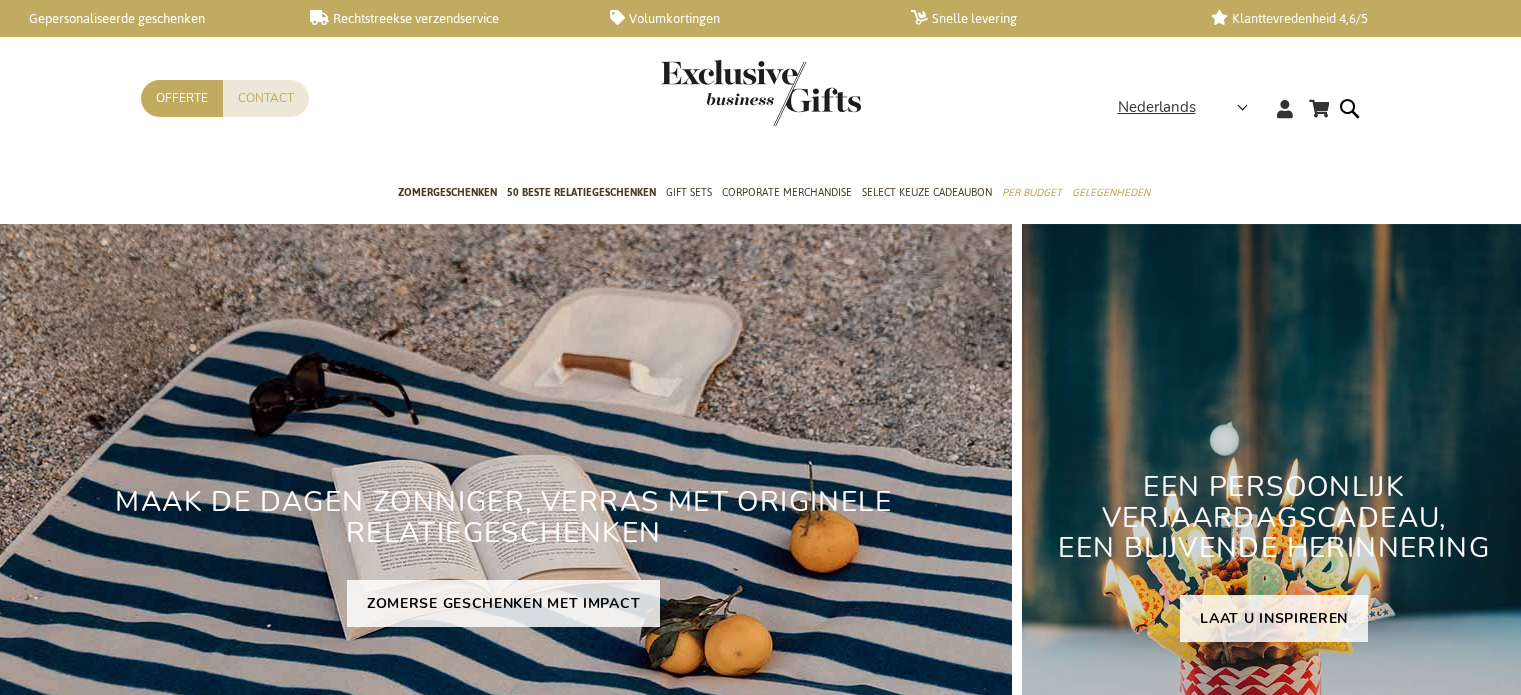 scroll, scrollTop: 0, scrollLeft: 0, axis: both 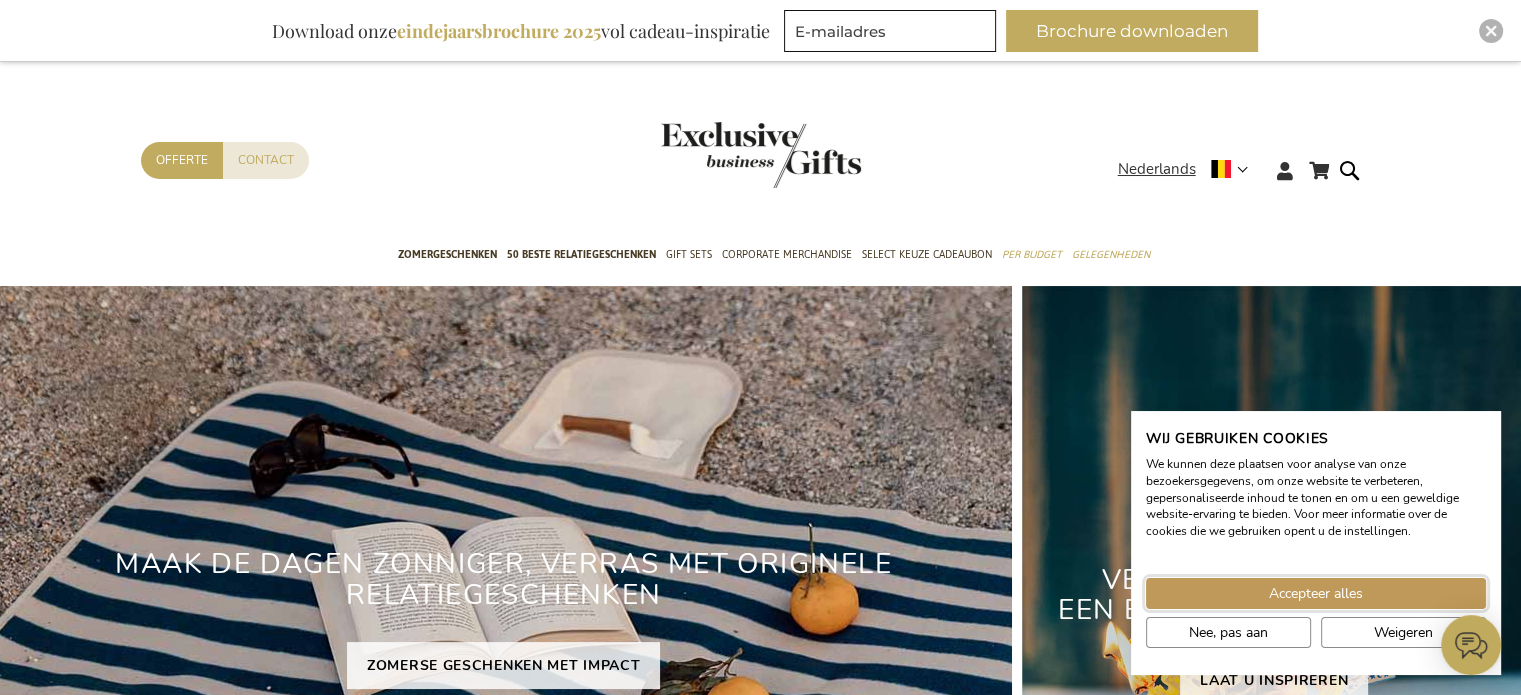 click on "Accepteer alles" at bounding box center (1316, 593) 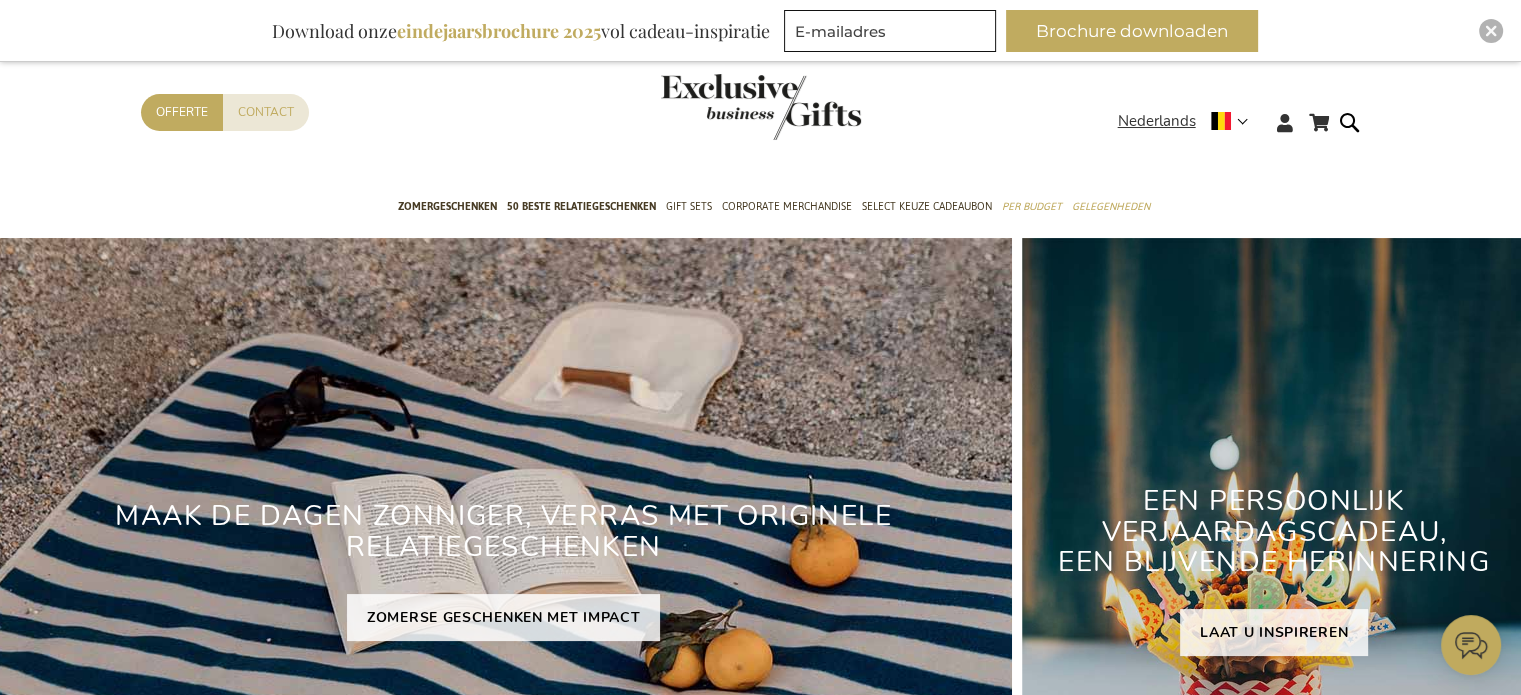 scroll, scrollTop: 0, scrollLeft: 0, axis: both 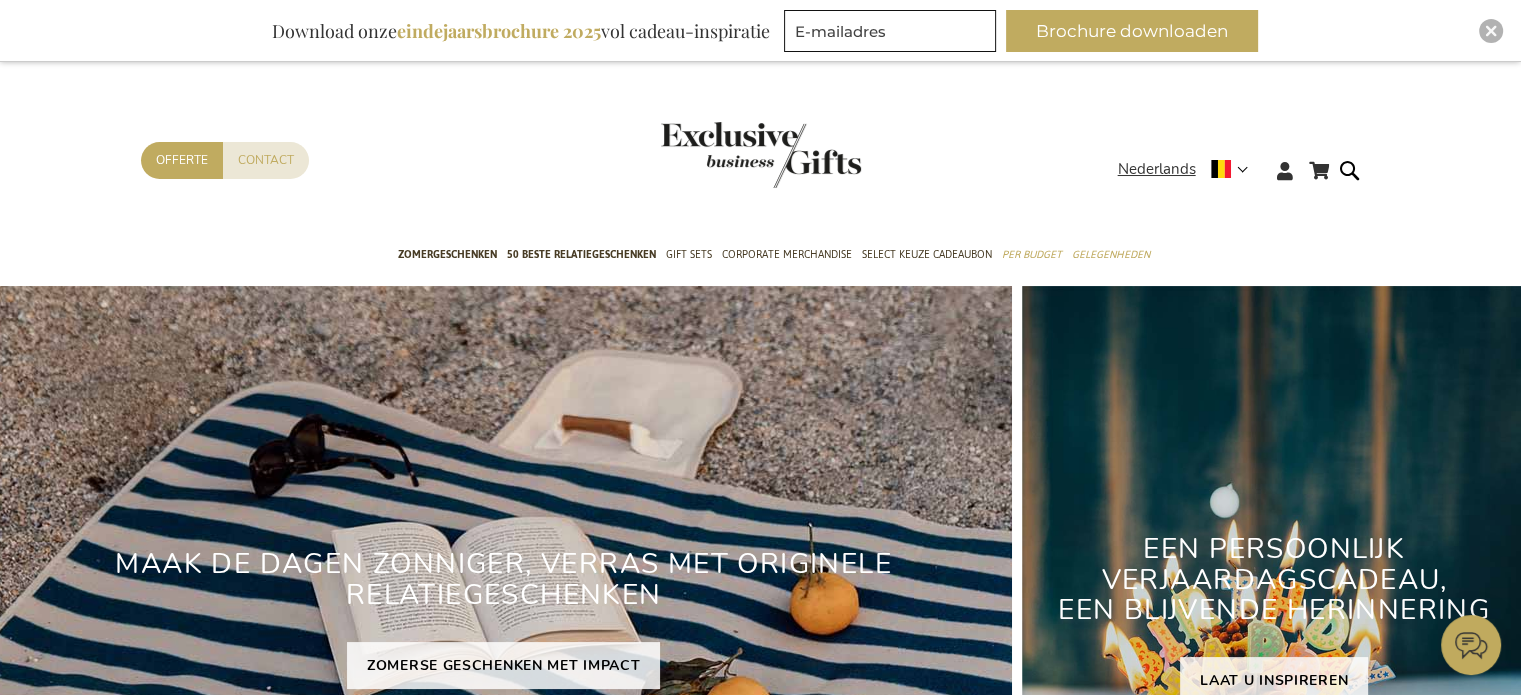 click on "50 beste relatiegeschenken" at bounding box center [581, 254] 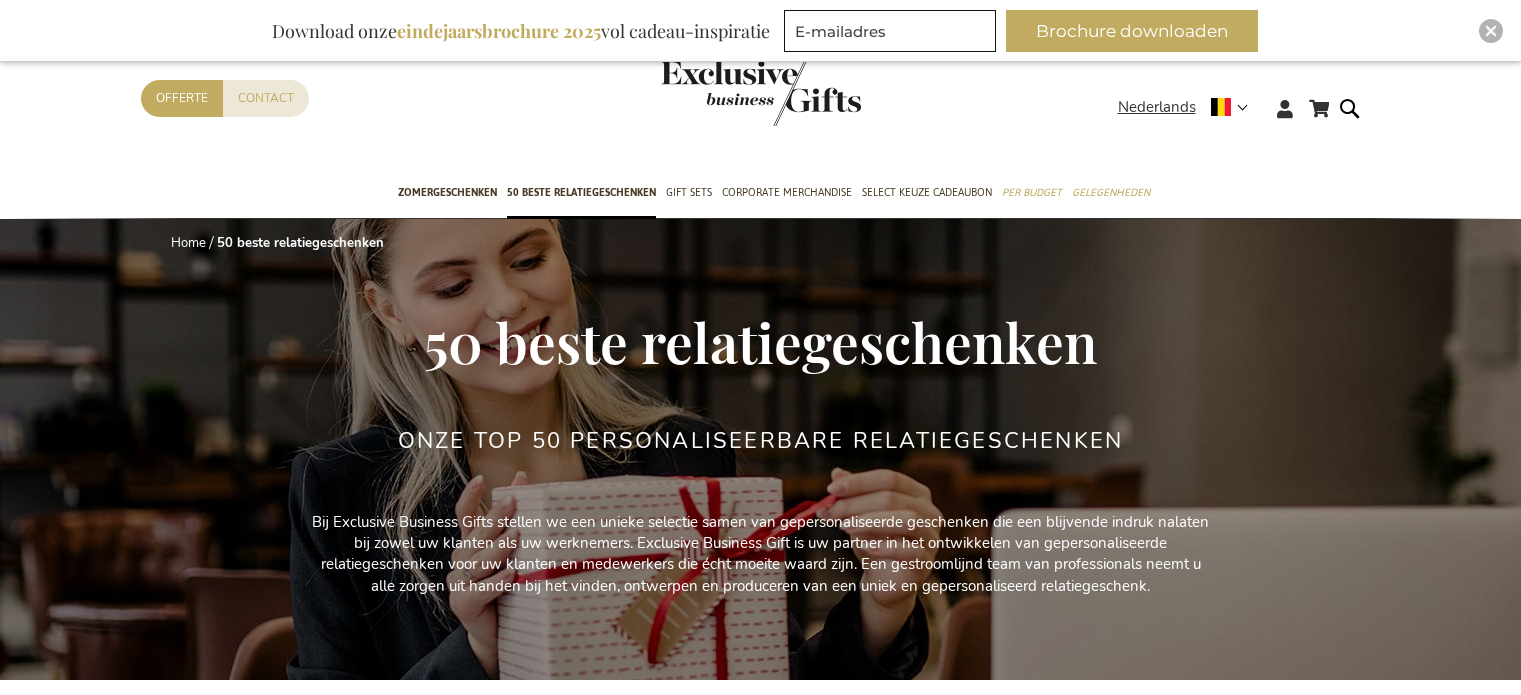 scroll, scrollTop: 700, scrollLeft: 0, axis: vertical 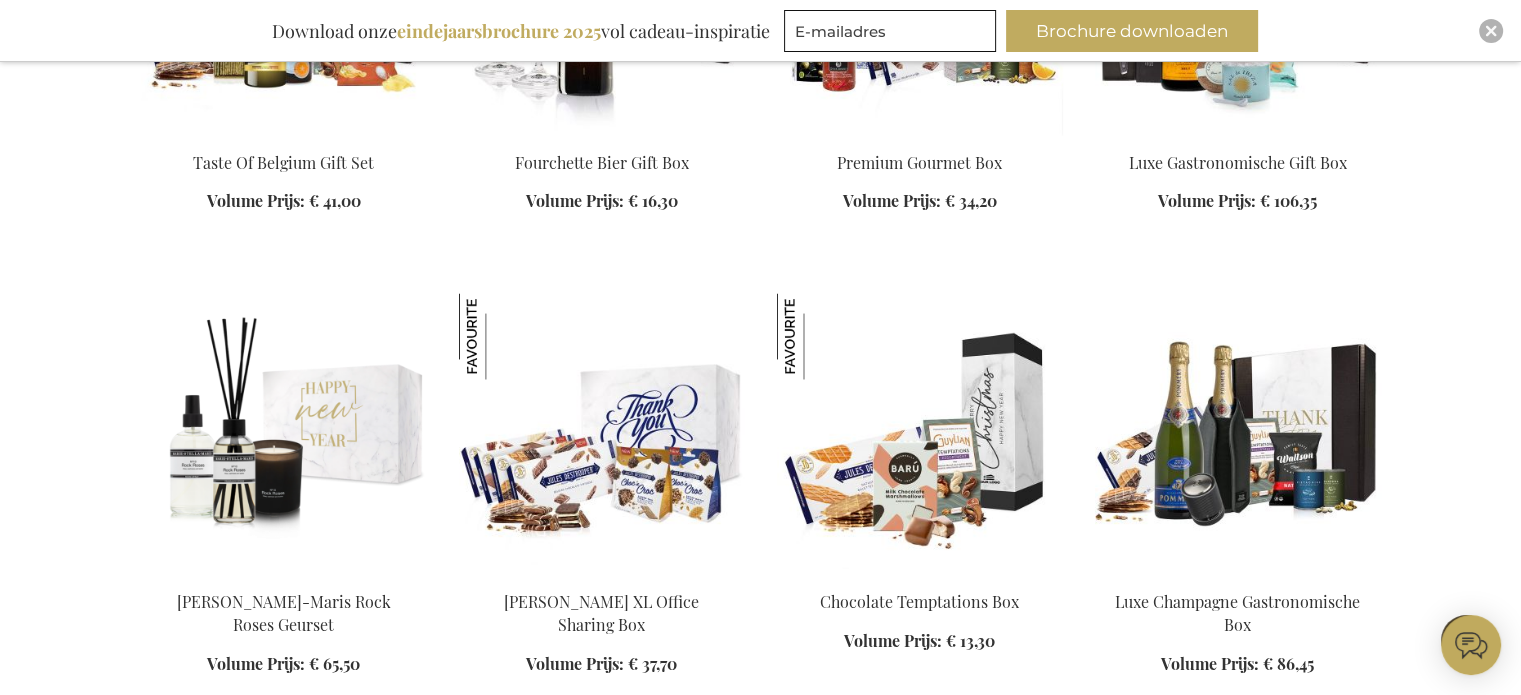 click at bounding box center (920, 433) 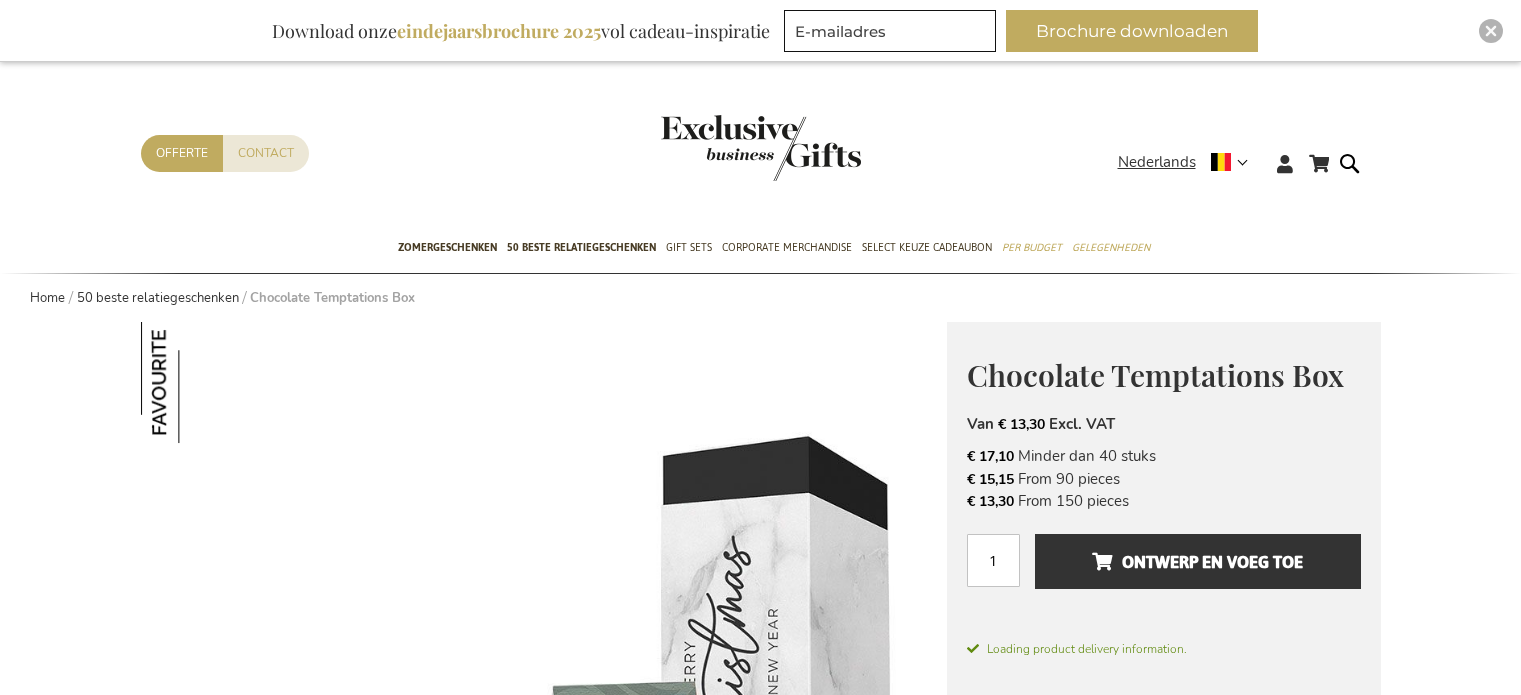 scroll, scrollTop: 0, scrollLeft: 0, axis: both 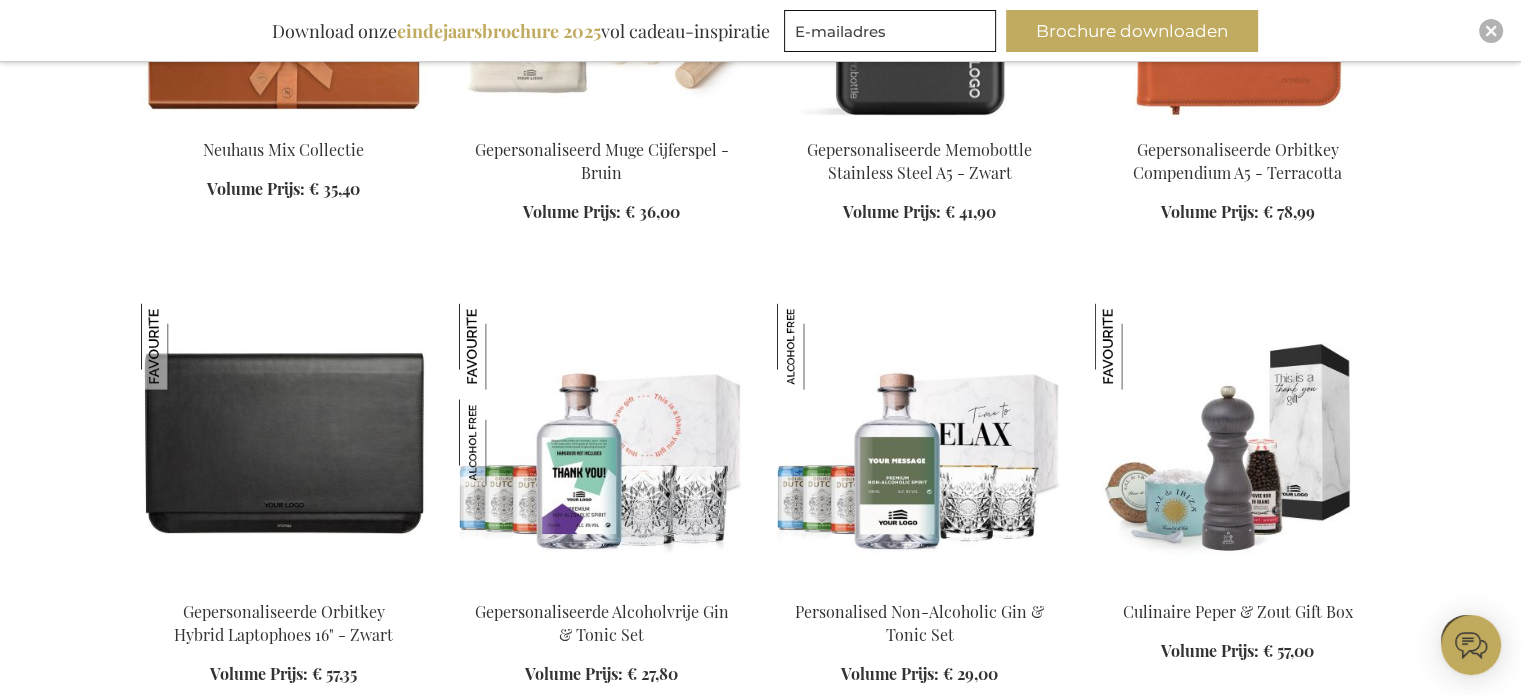 click at bounding box center (602, 444) 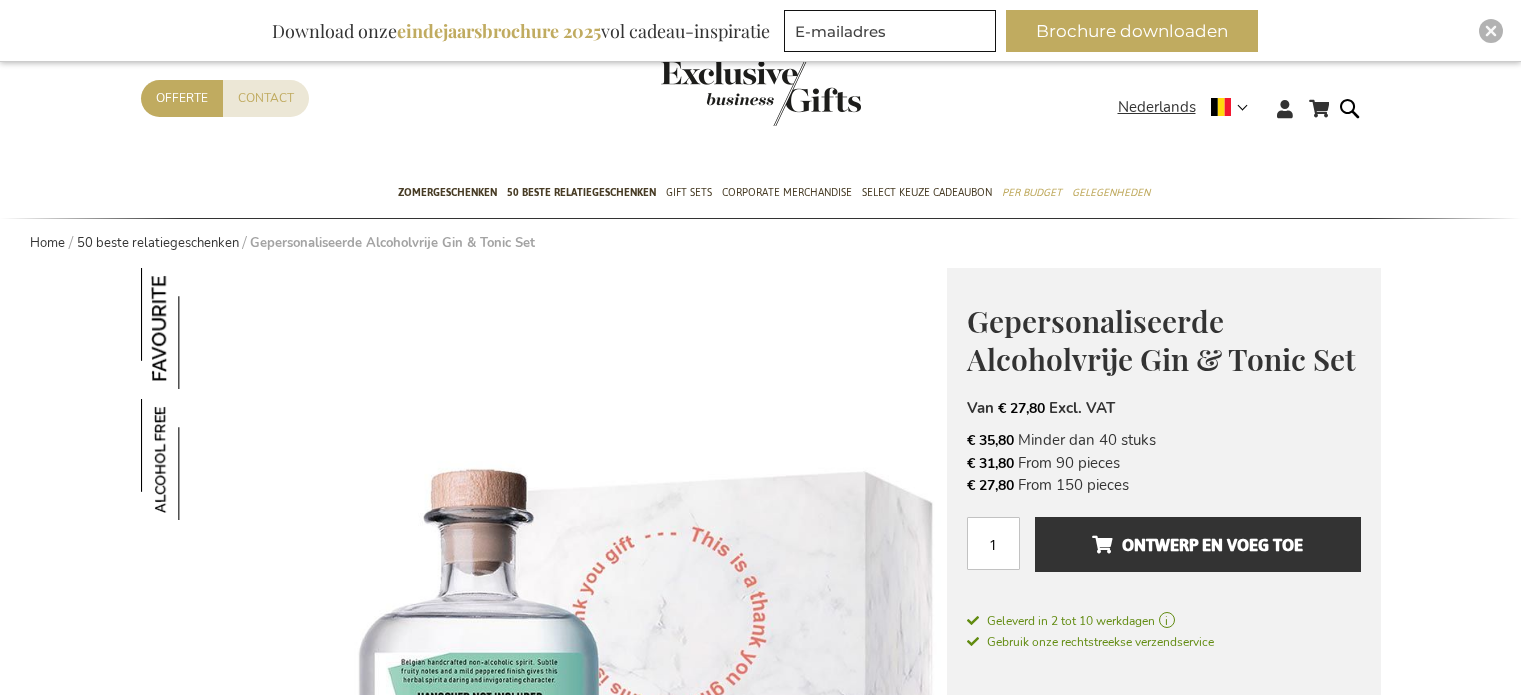 scroll, scrollTop: 0, scrollLeft: 0, axis: both 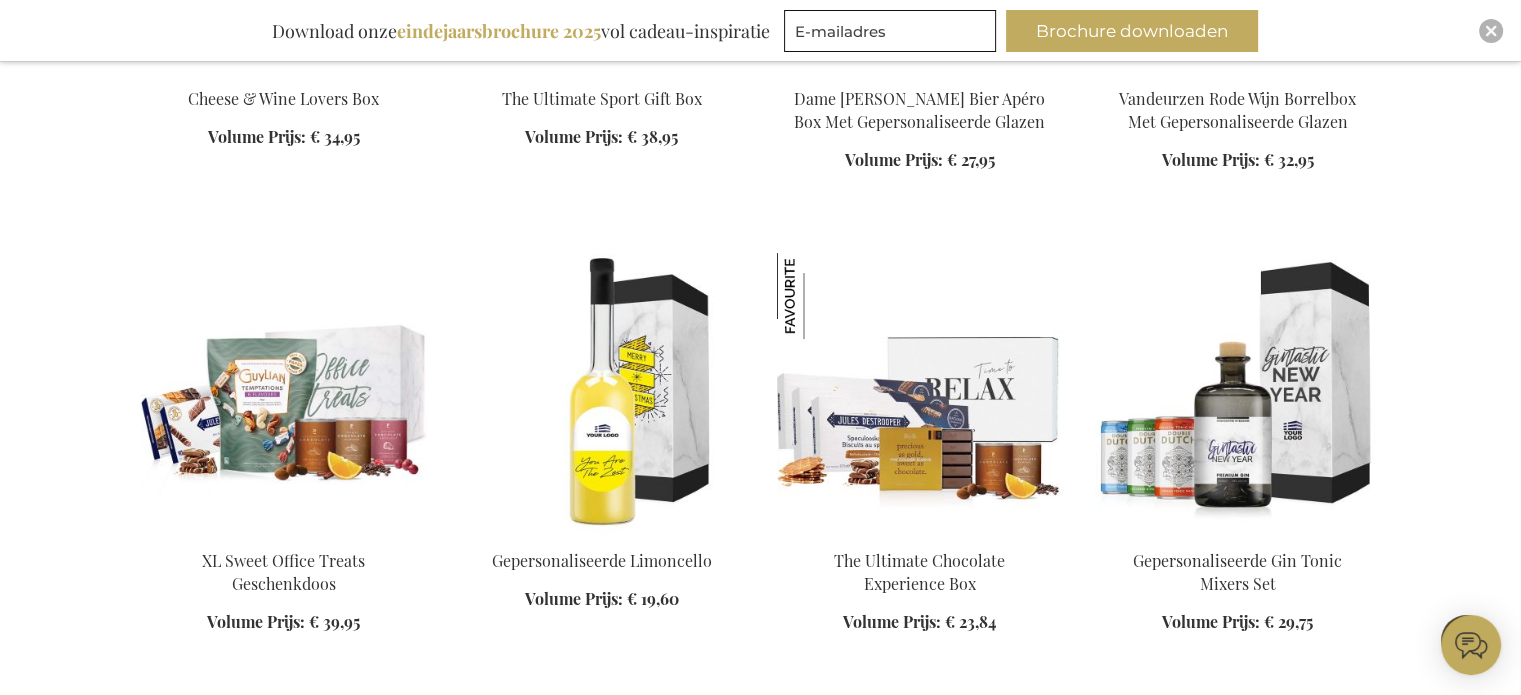 click at bounding box center (920, 393) 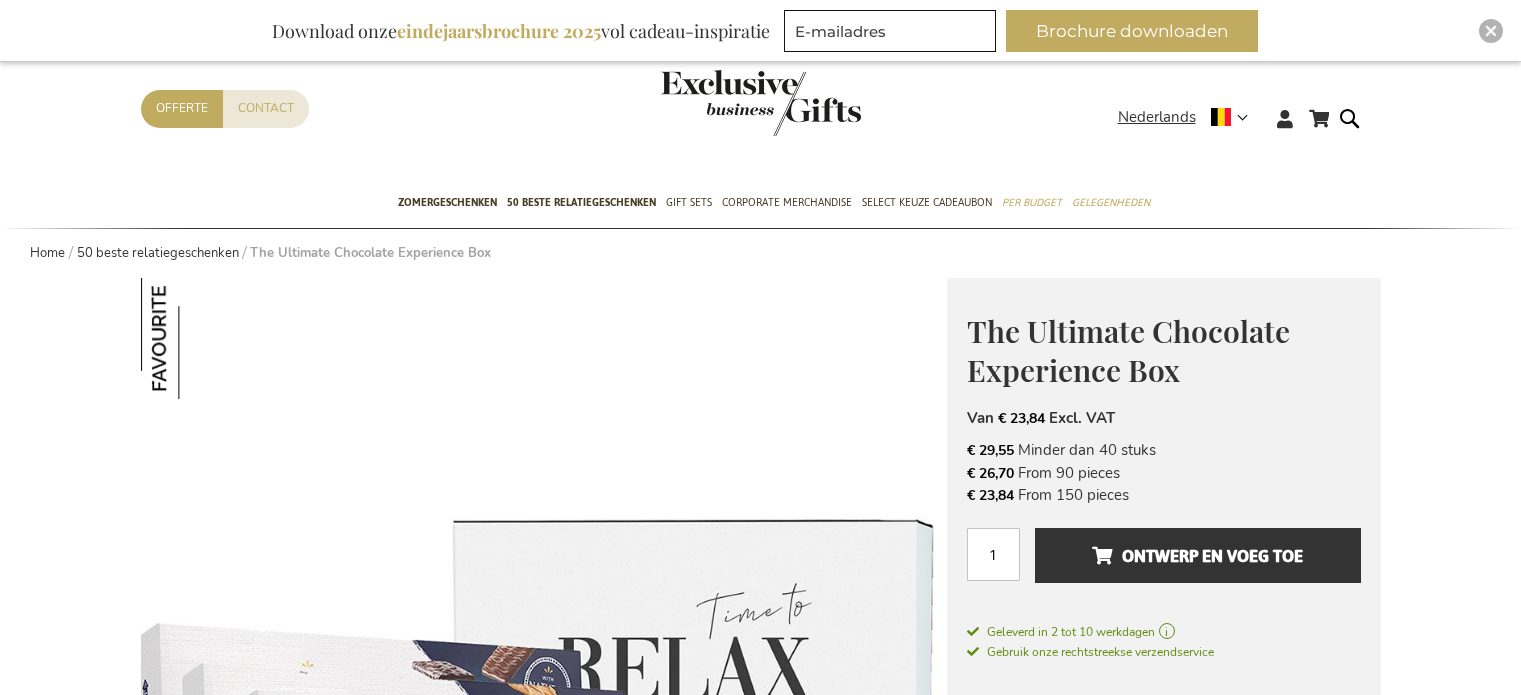 scroll, scrollTop: 362, scrollLeft: 0, axis: vertical 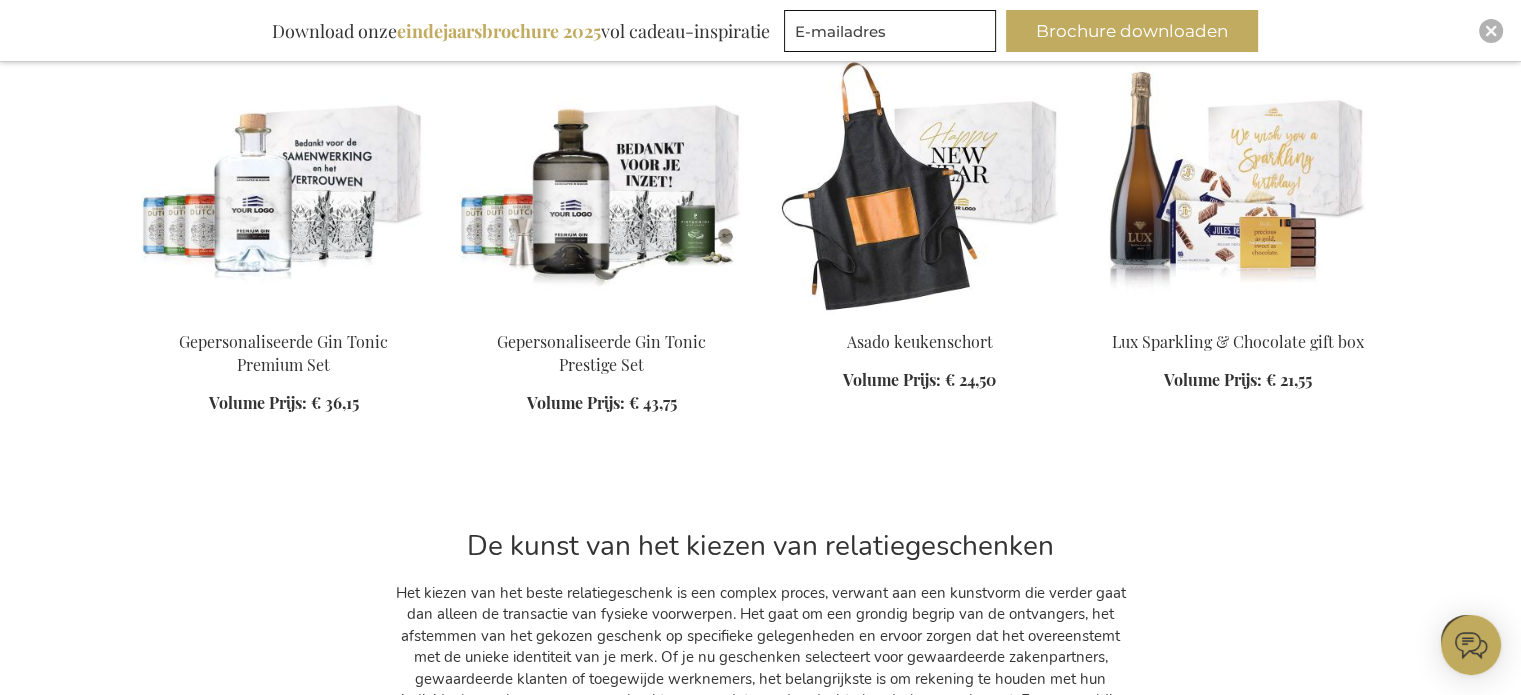 click at bounding box center (1238, 174) 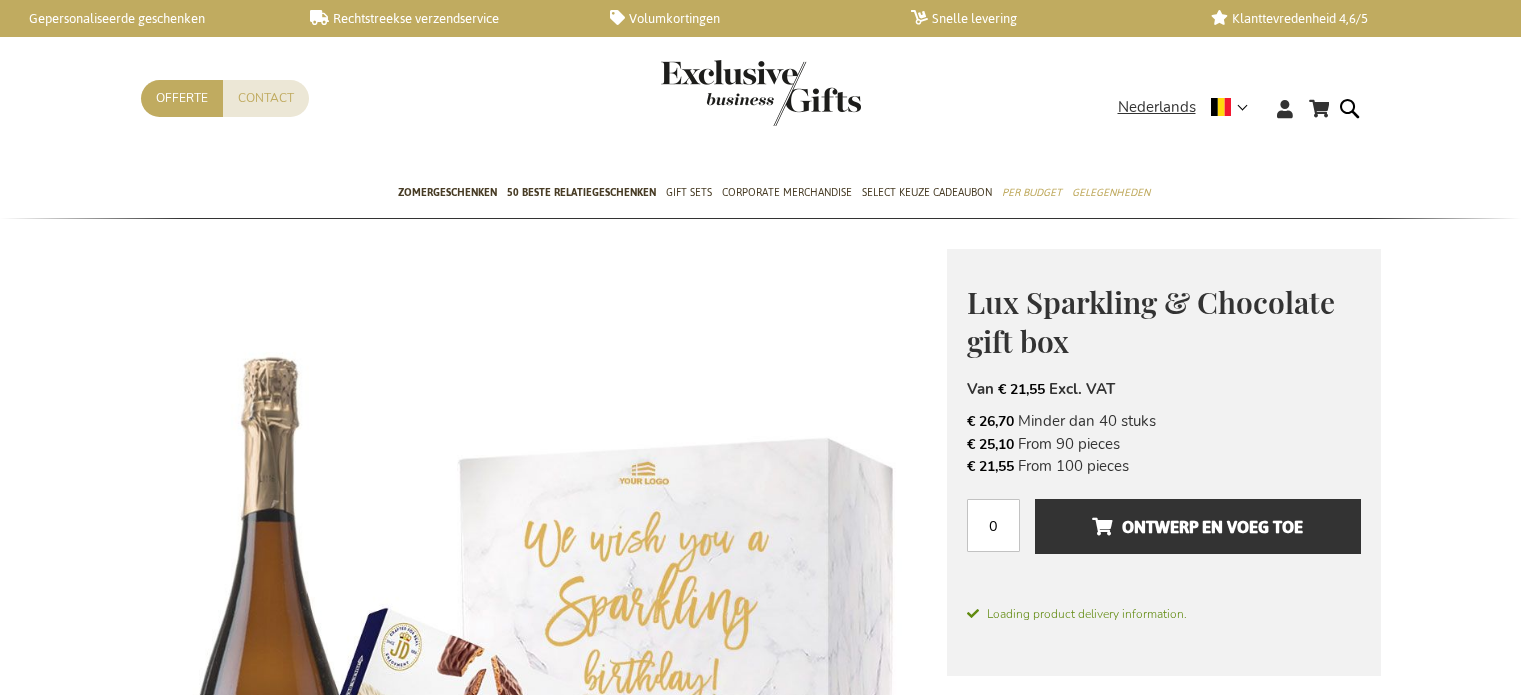 scroll, scrollTop: 0, scrollLeft: 0, axis: both 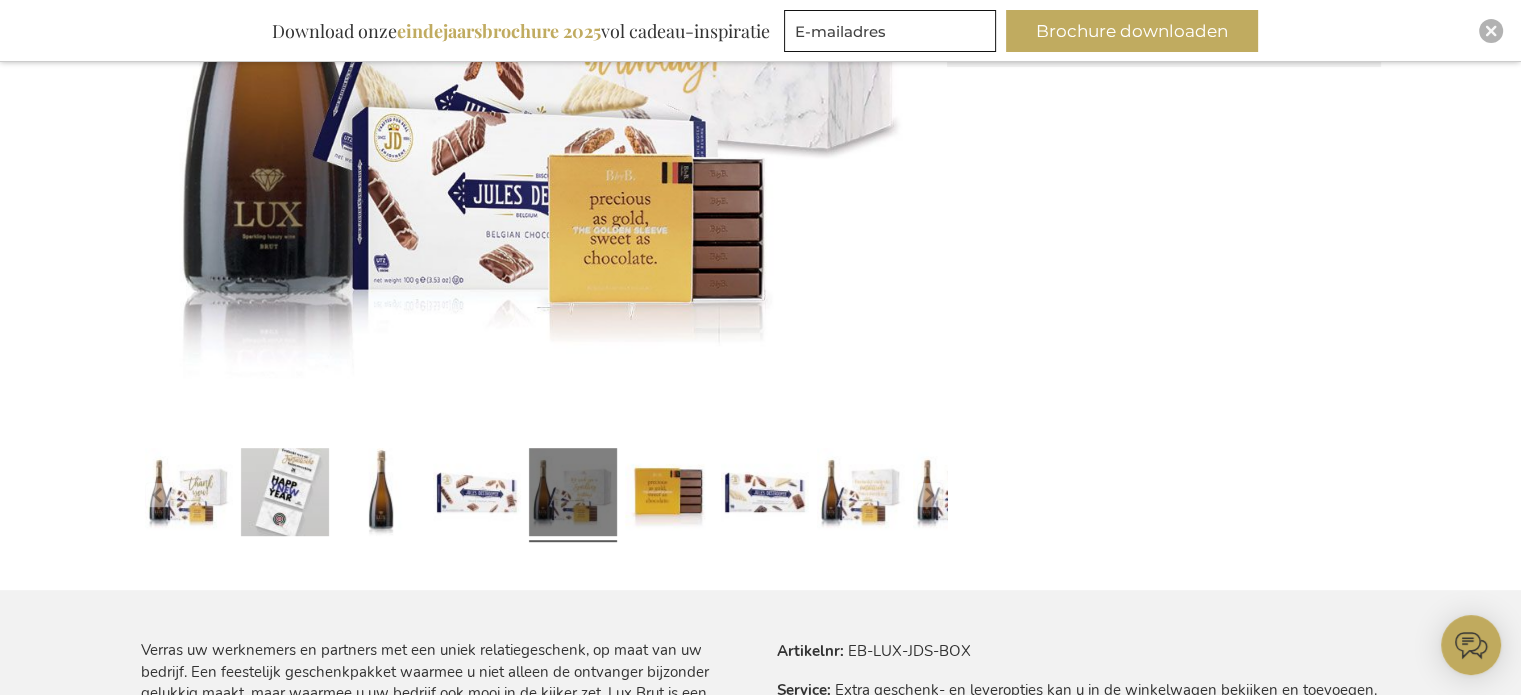 click at bounding box center [381, 496] 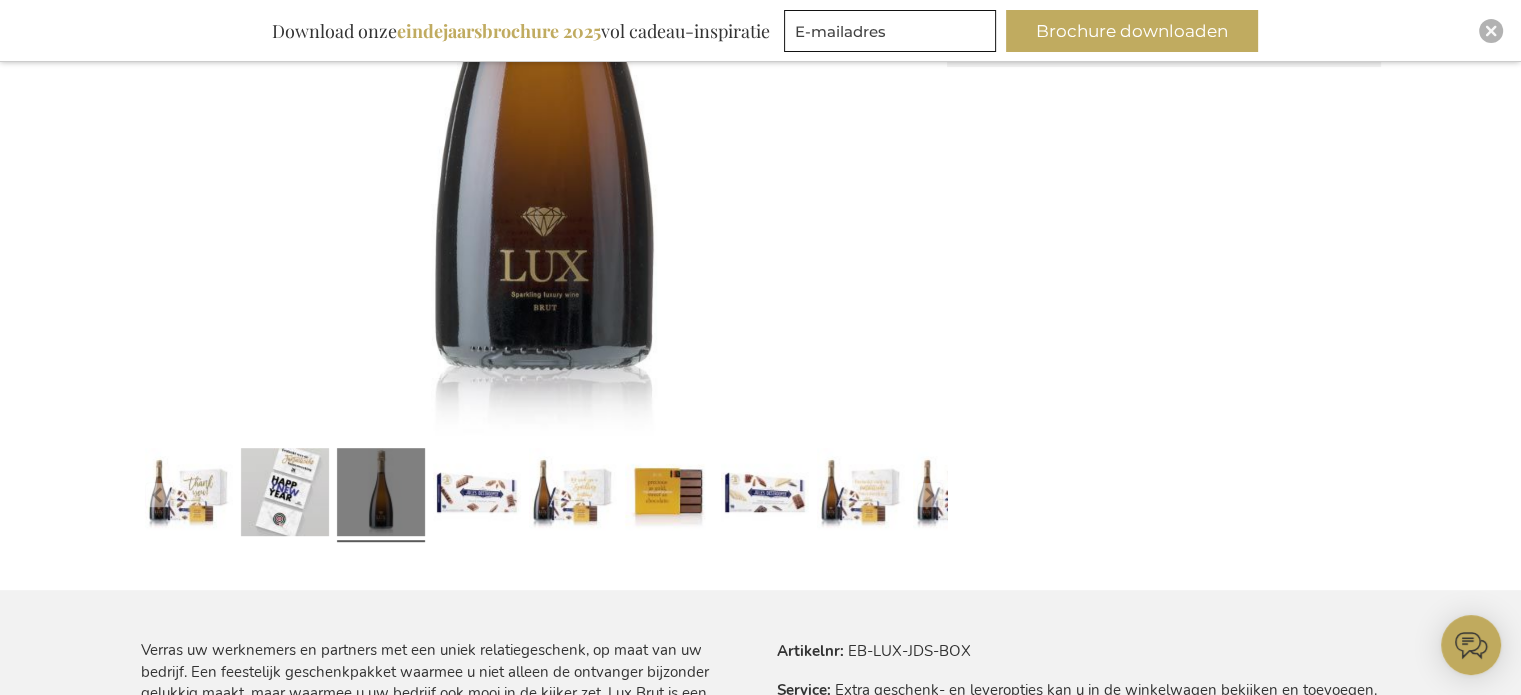 click at bounding box center [477, 496] 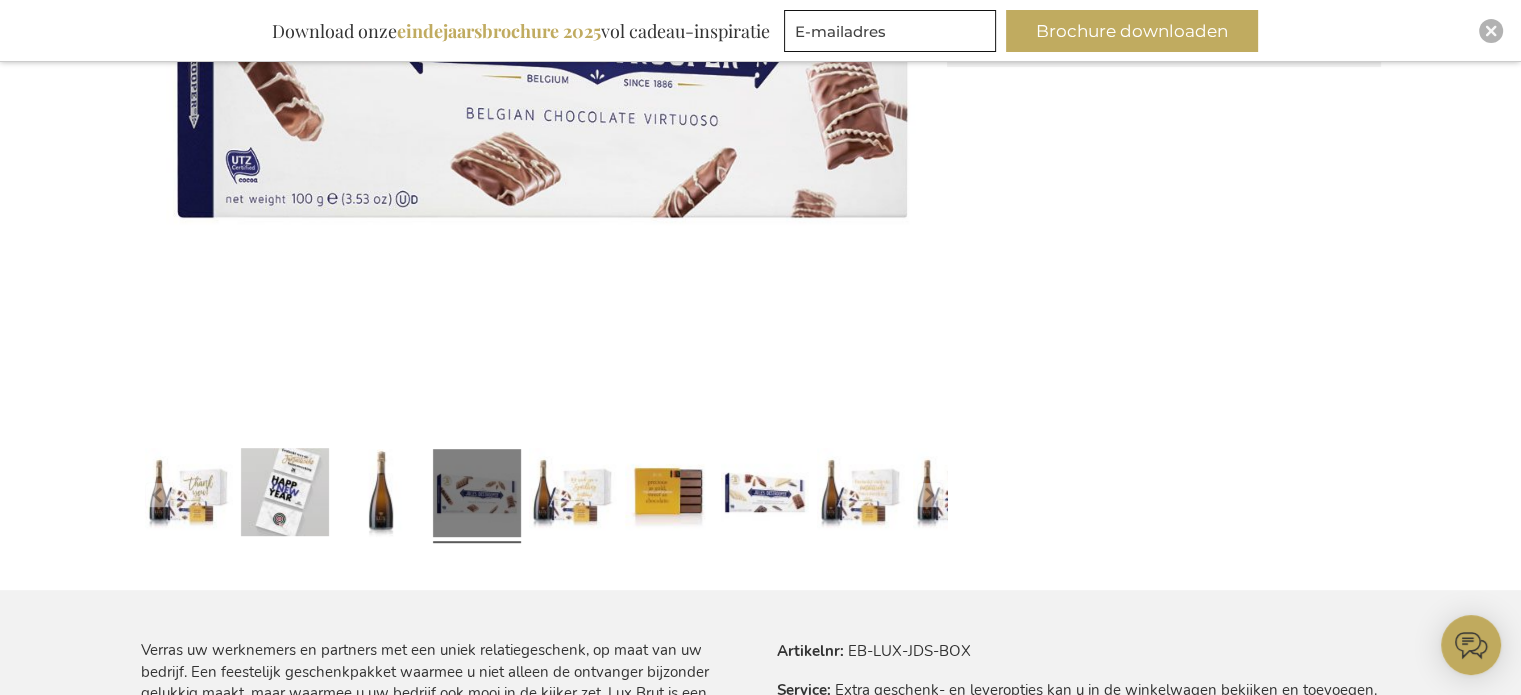 scroll, scrollTop: 600, scrollLeft: 0, axis: vertical 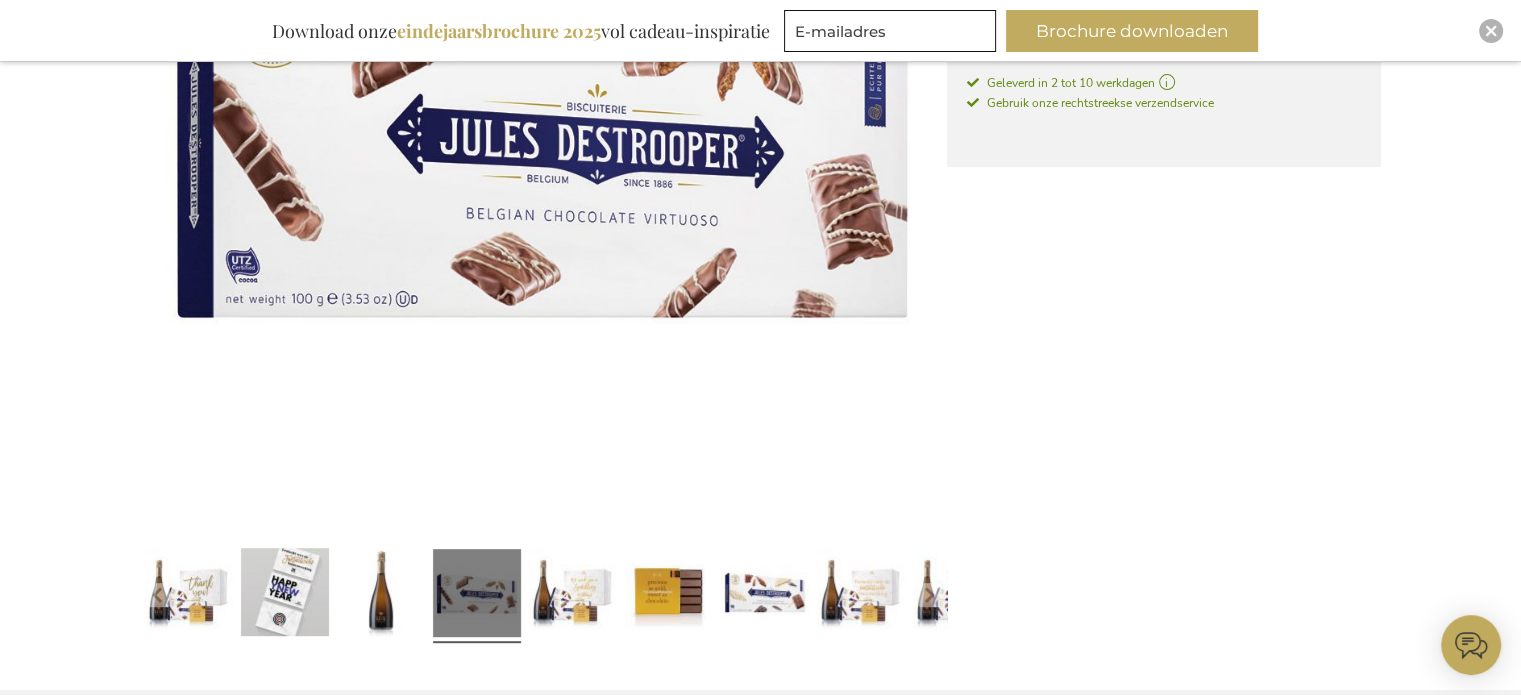 click at bounding box center (573, 596) 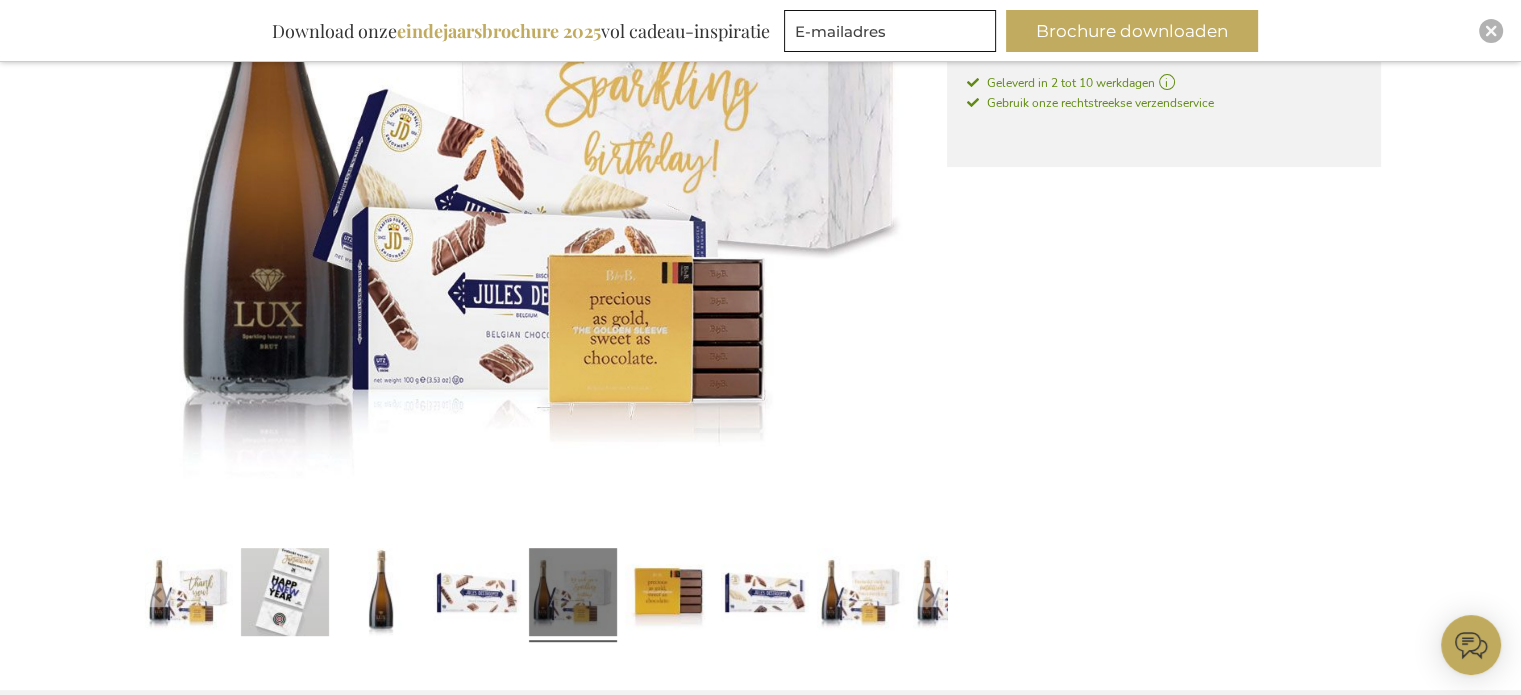 click at bounding box center (669, 596) 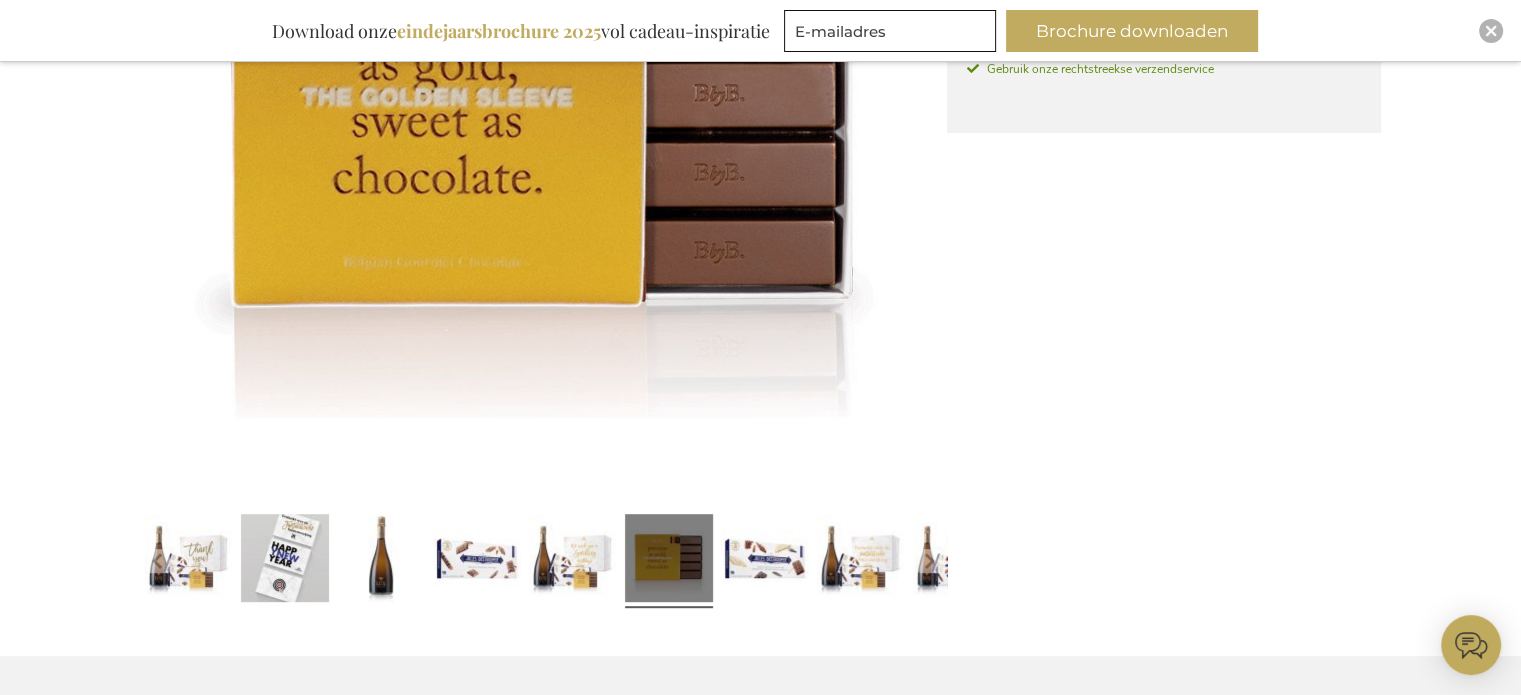 scroll, scrollTop: 700, scrollLeft: 0, axis: vertical 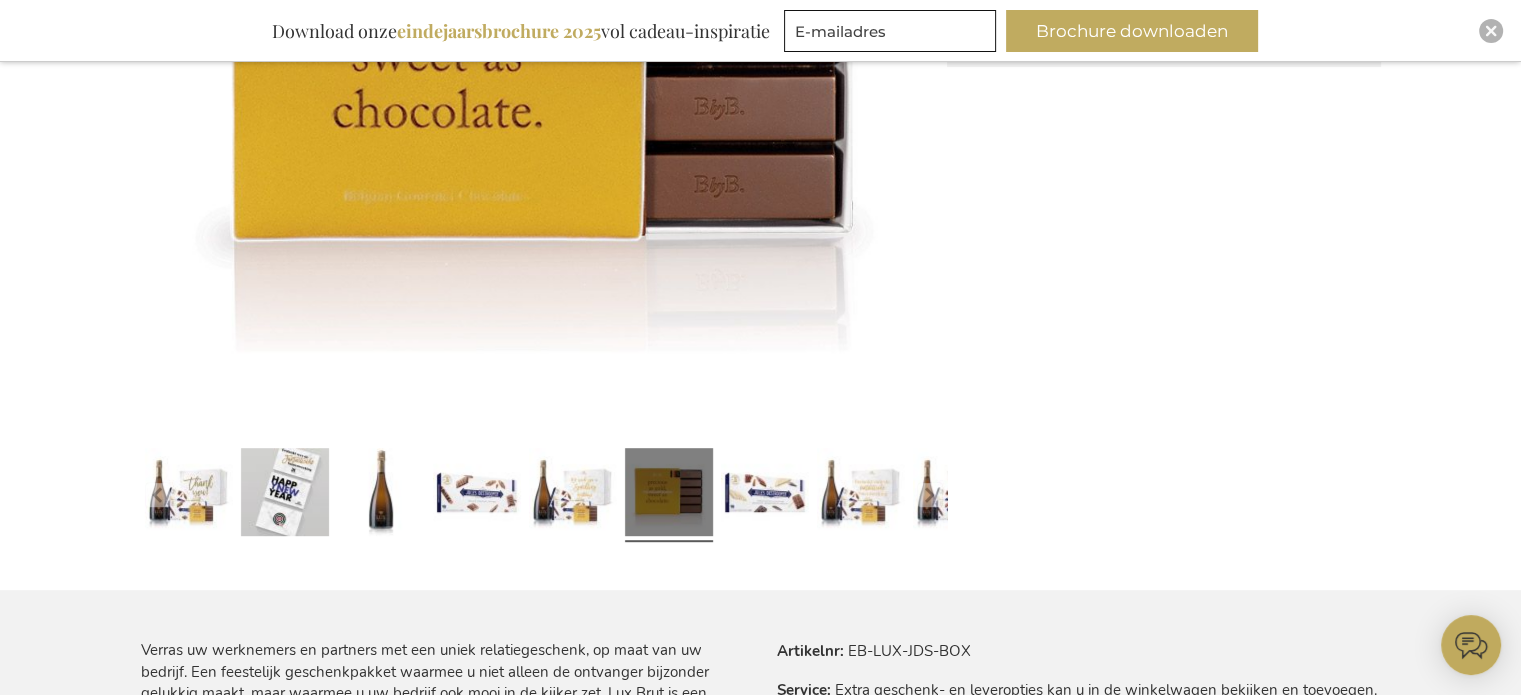 click at bounding box center [765, 496] 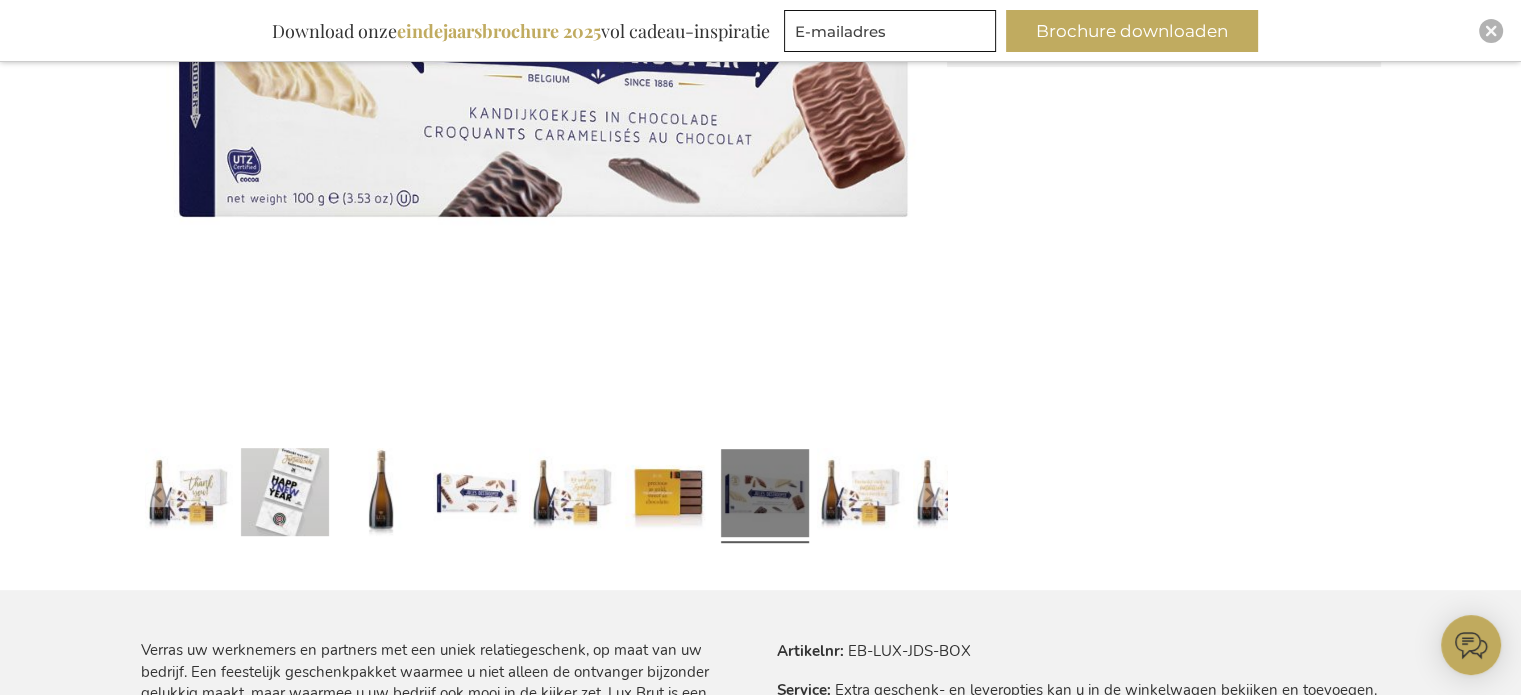 click at bounding box center [861, 496] 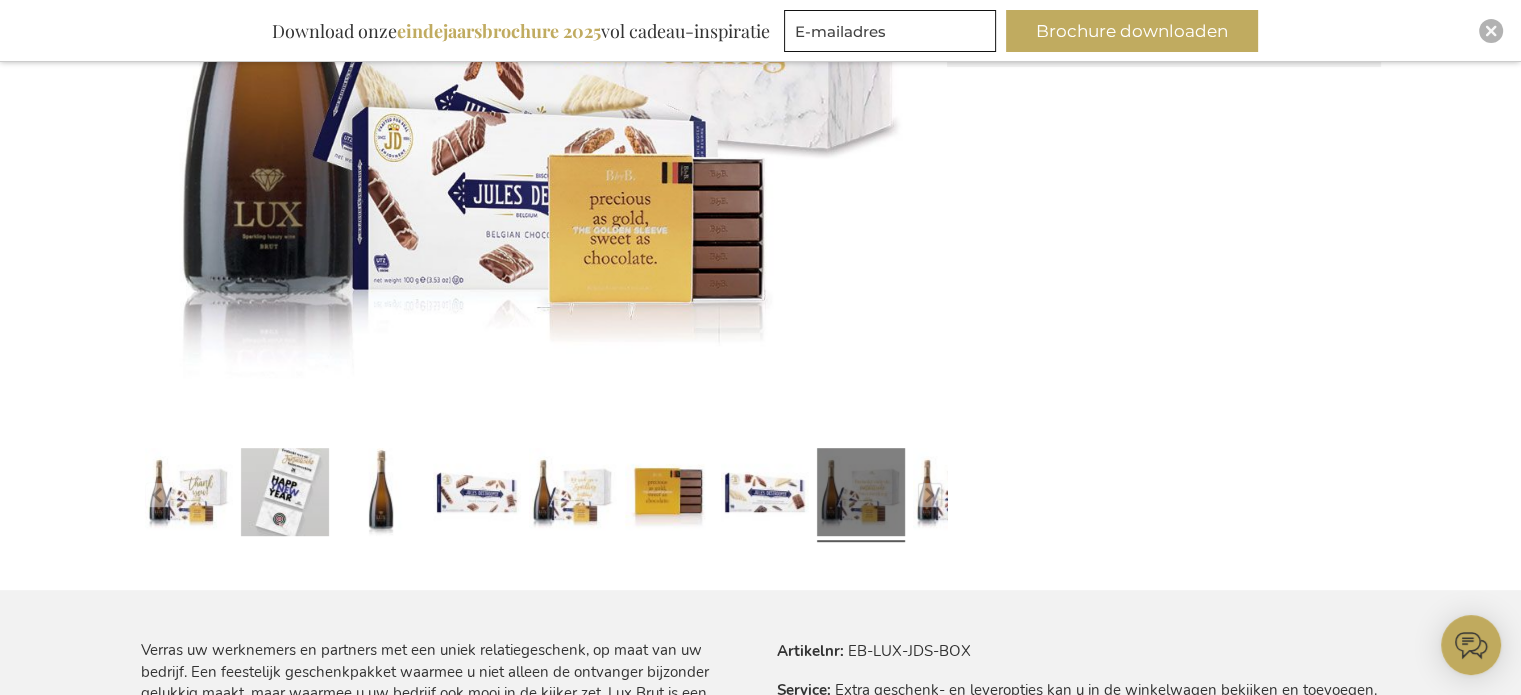 click at bounding box center (930, 495) 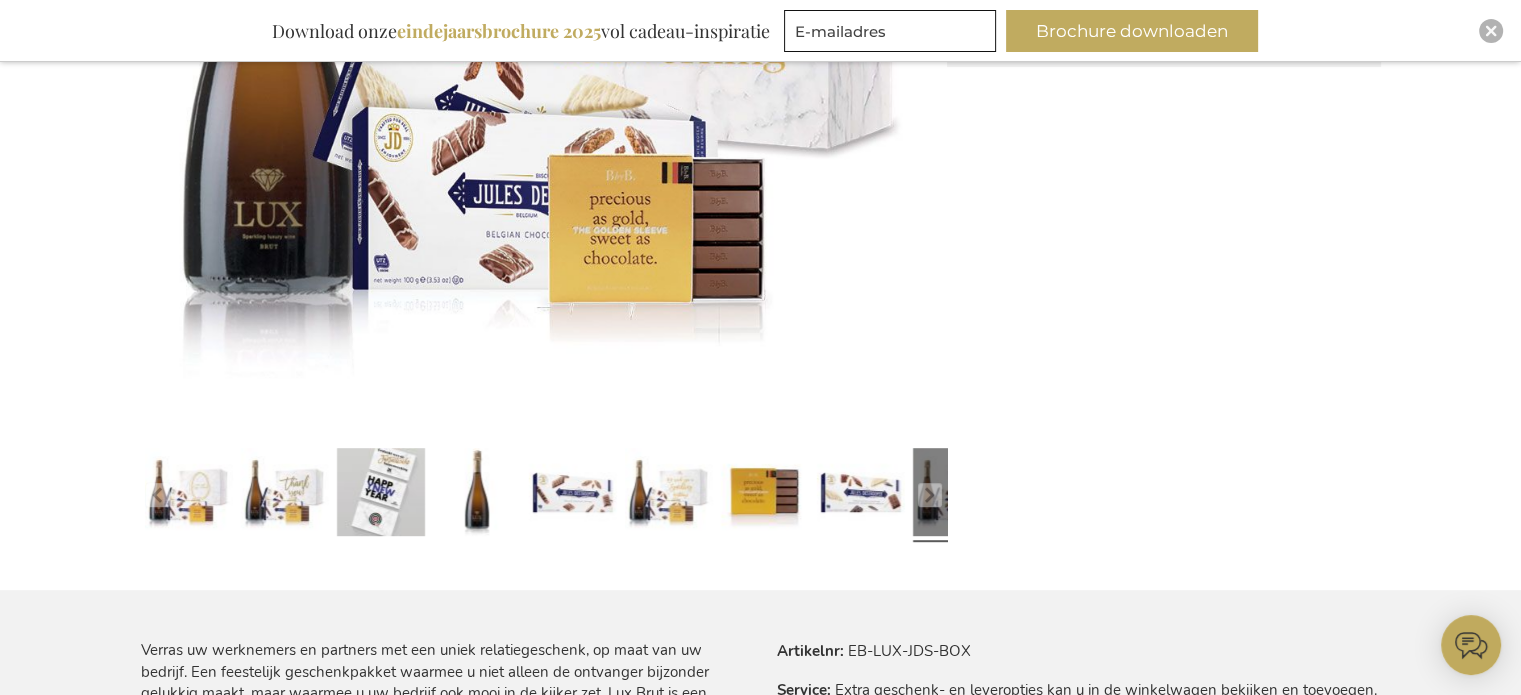 click at bounding box center [477, 496] 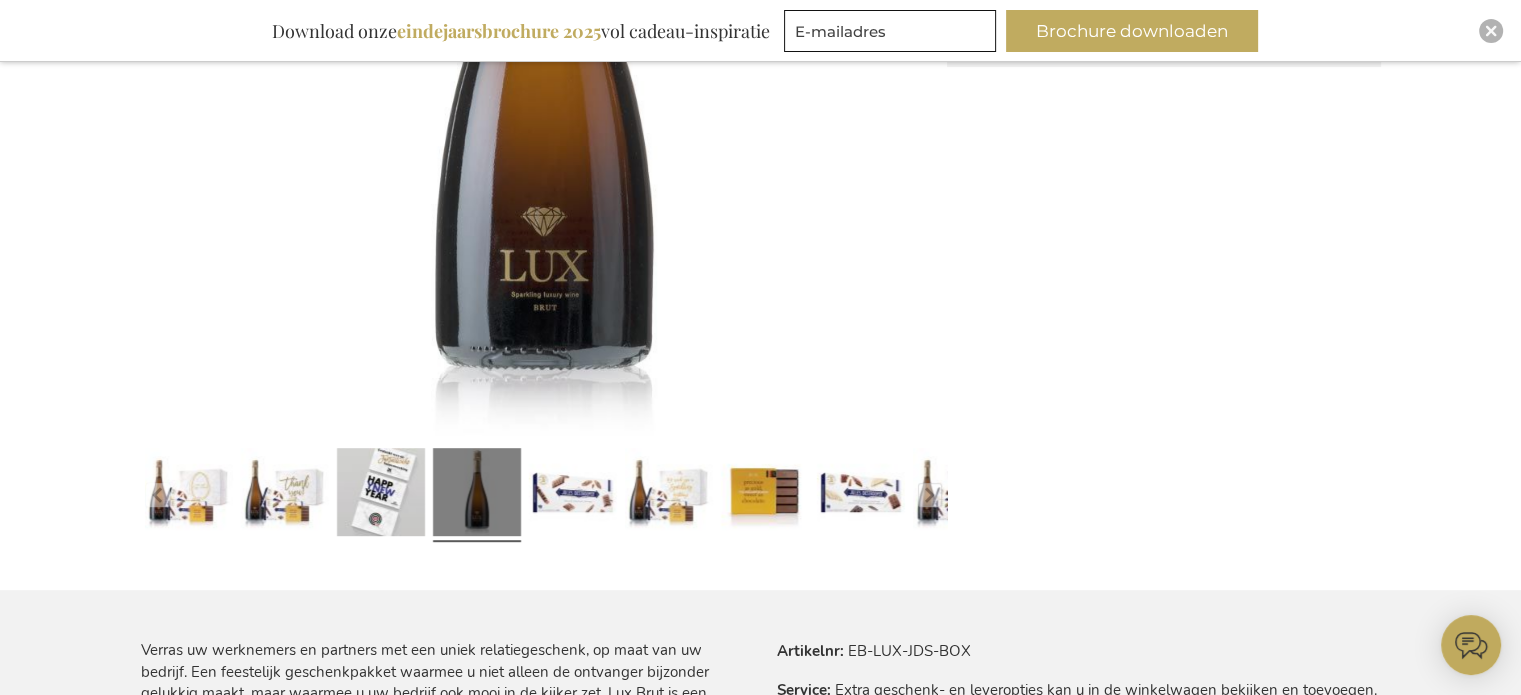 click at bounding box center [765, 496] 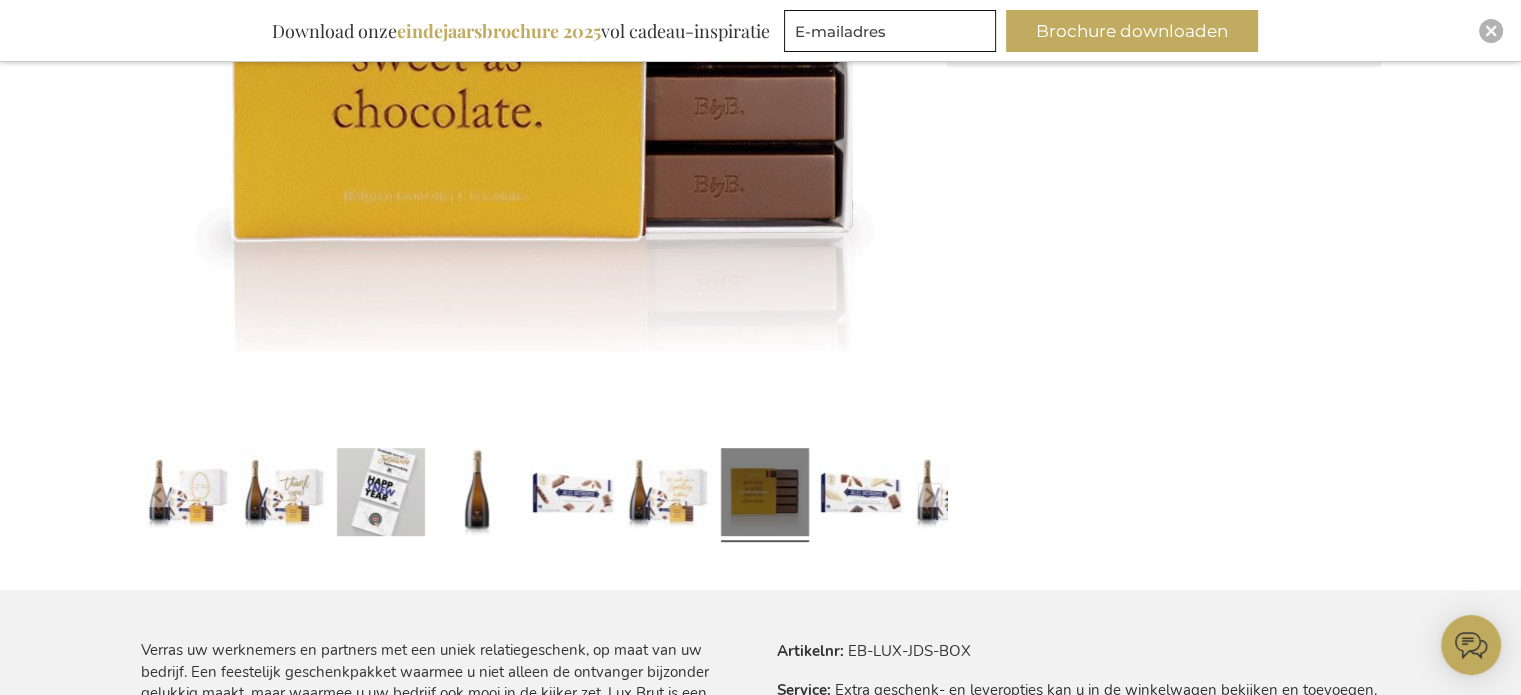click at bounding box center (669, 496) 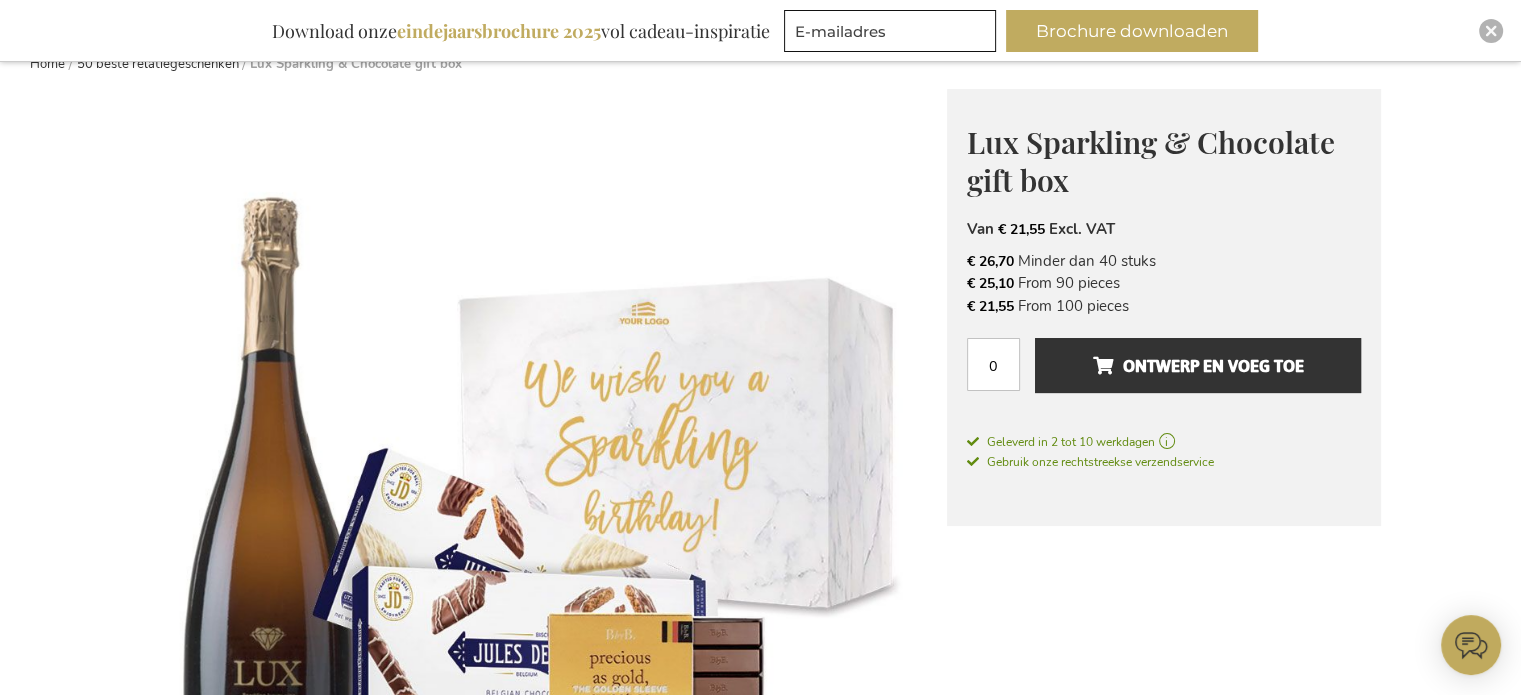 scroll, scrollTop: 200, scrollLeft: 0, axis: vertical 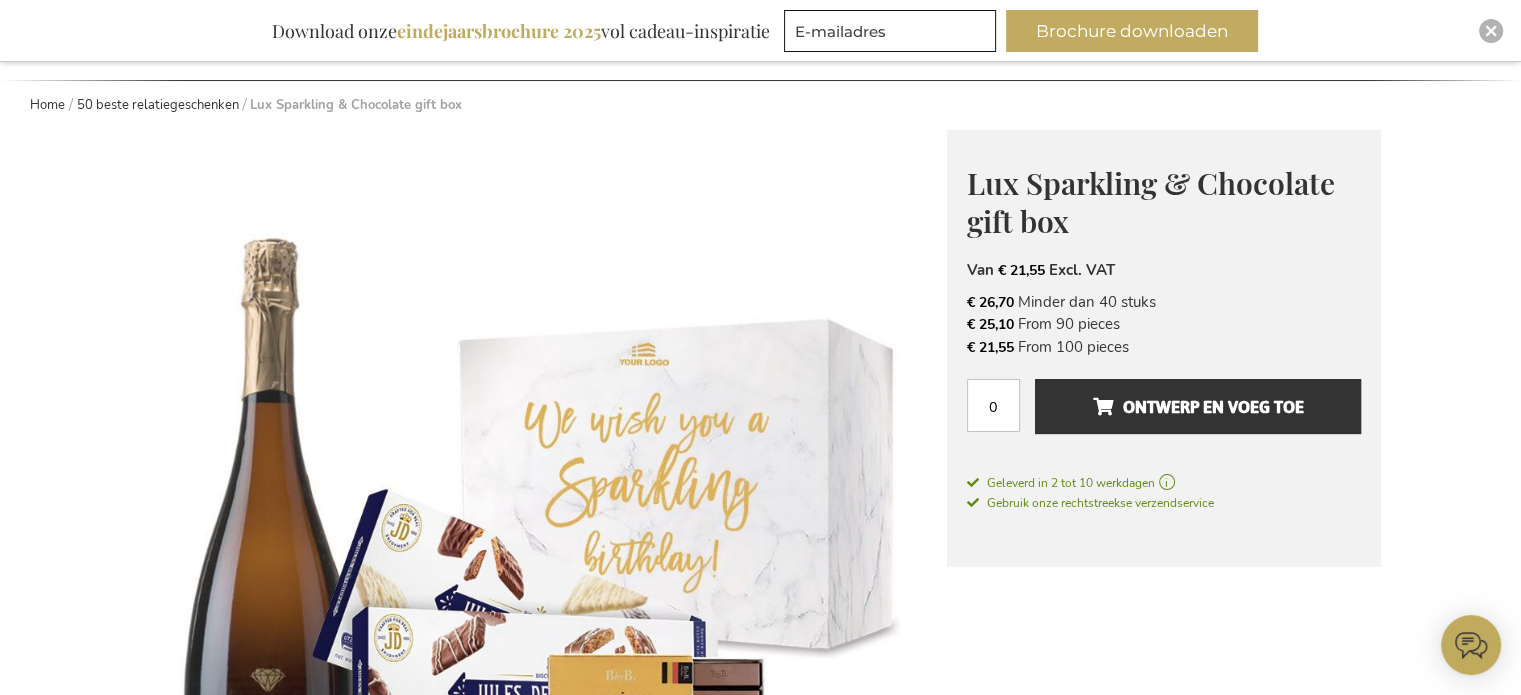 click on "Ontwerp en voeg toe" at bounding box center [1197, 407] 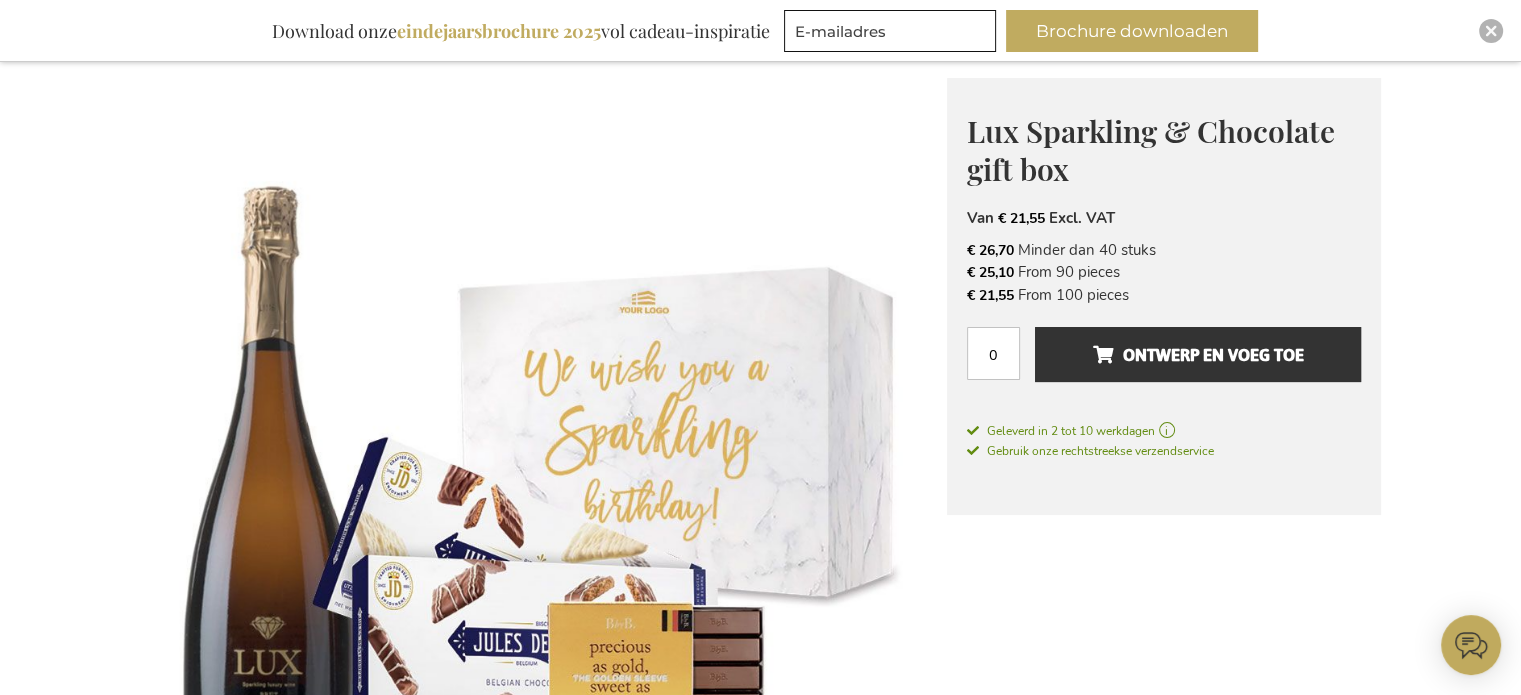 scroll, scrollTop: 300, scrollLeft: 0, axis: vertical 